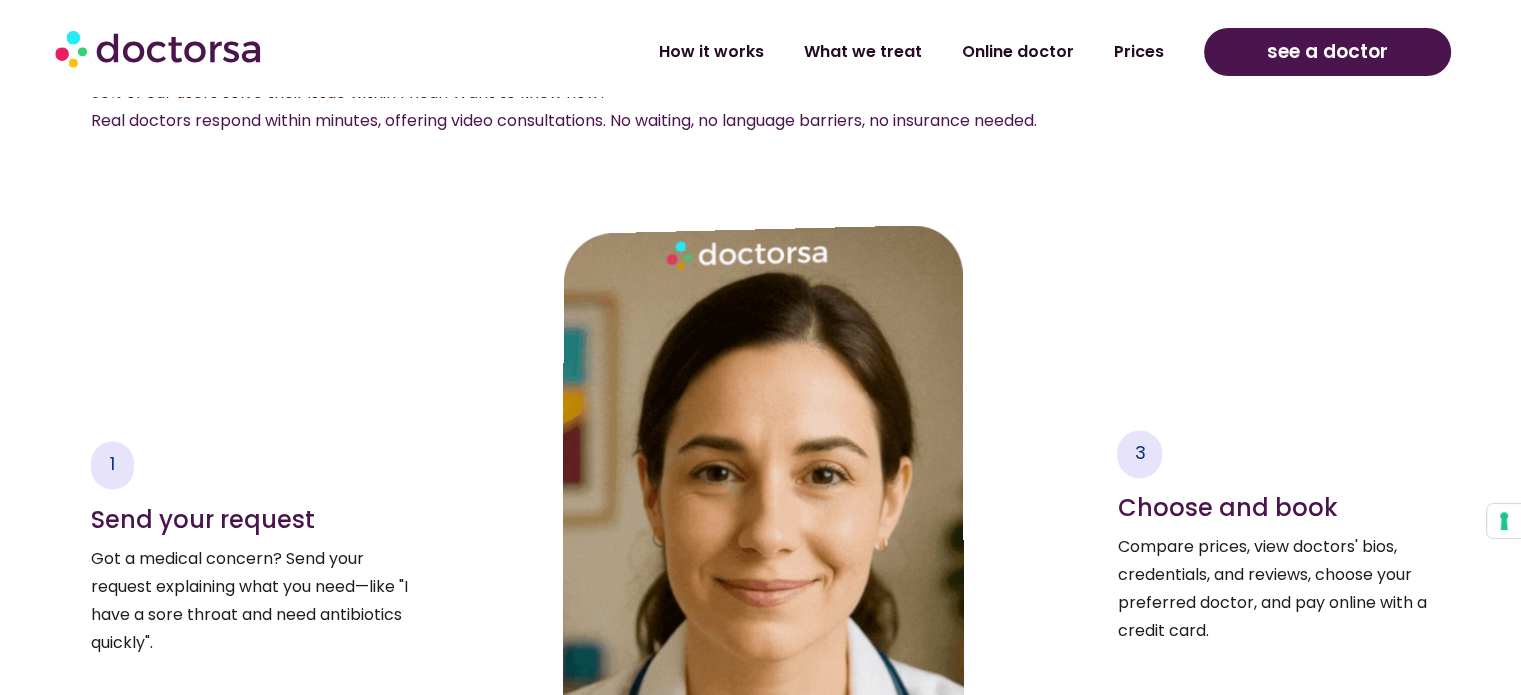 scroll, scrollTop: 3000, scrollLeft: 0, axis: vertical 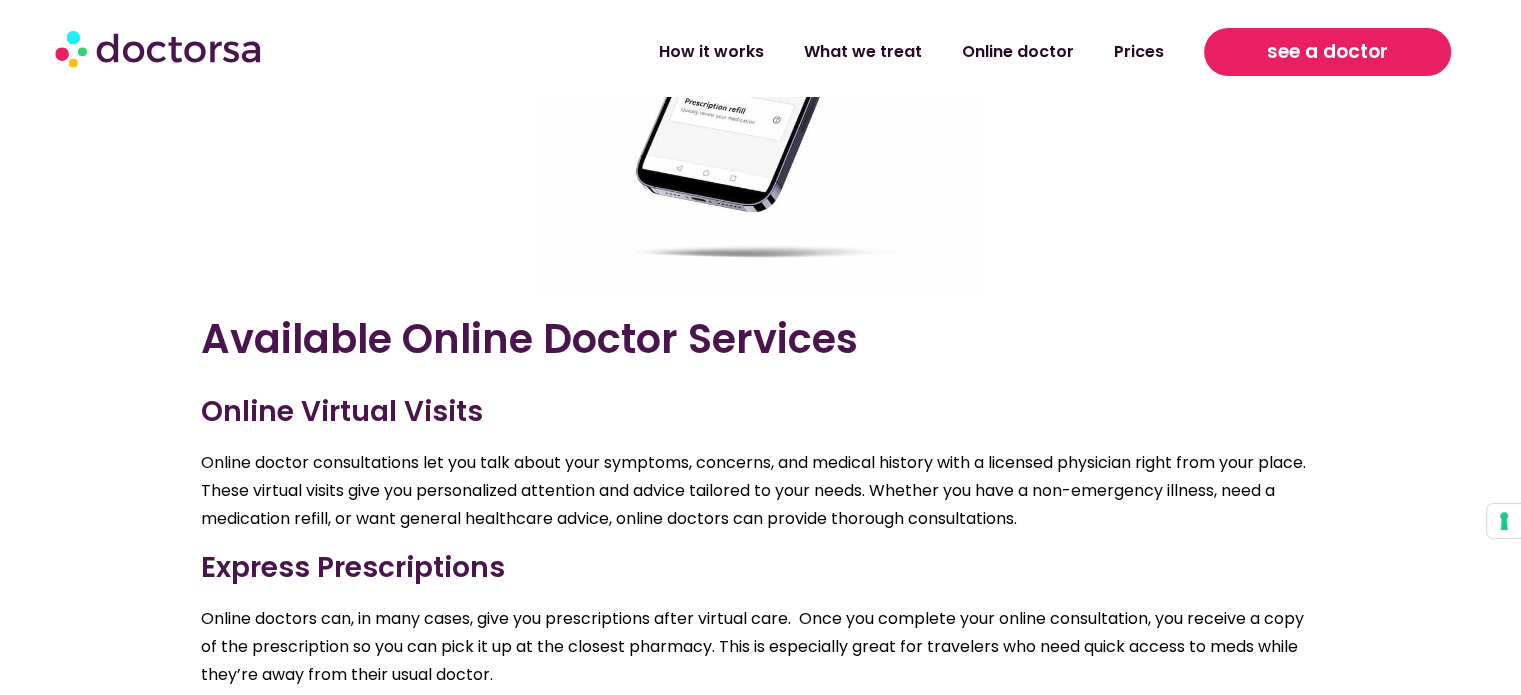 click on "see a doctor" at bounding box center [1327, 52] 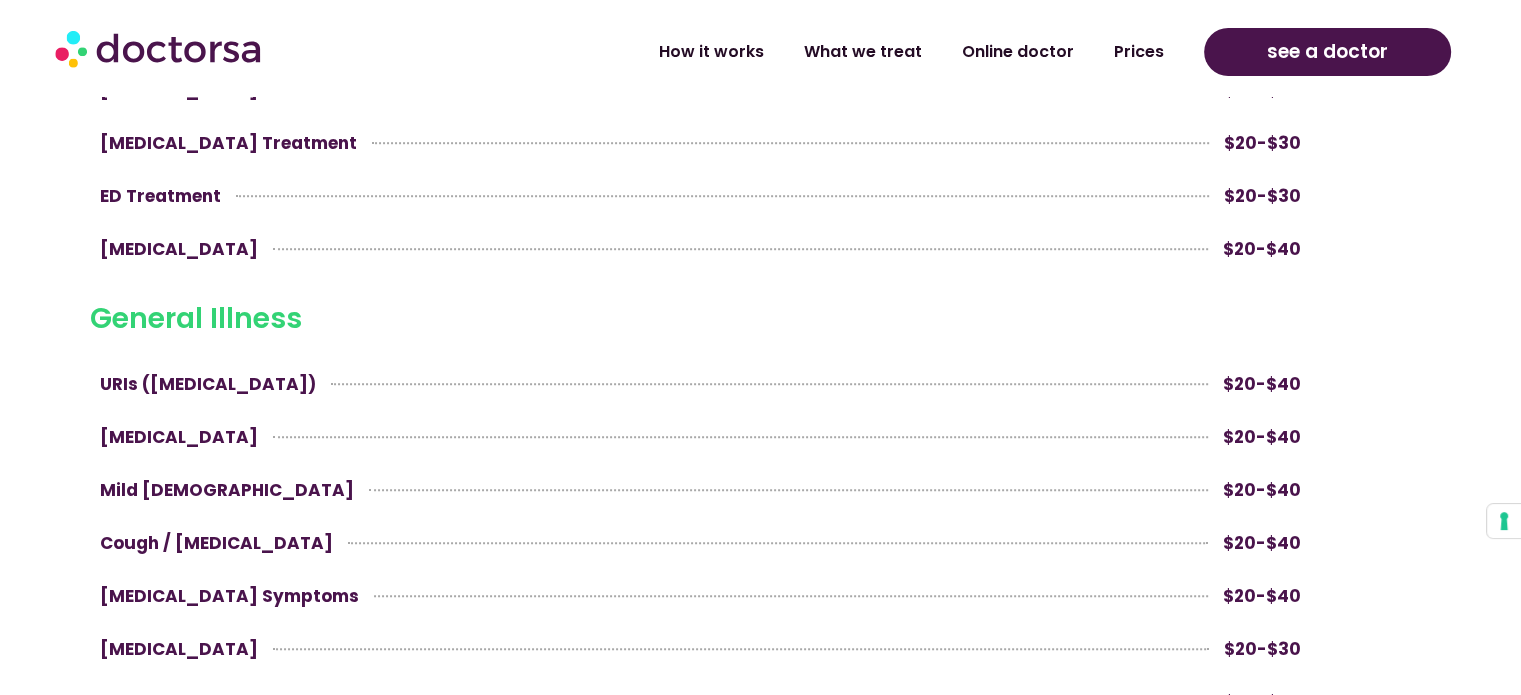 scroll, scrollTop: 2054, scrollLeft: 0, axis: vertical 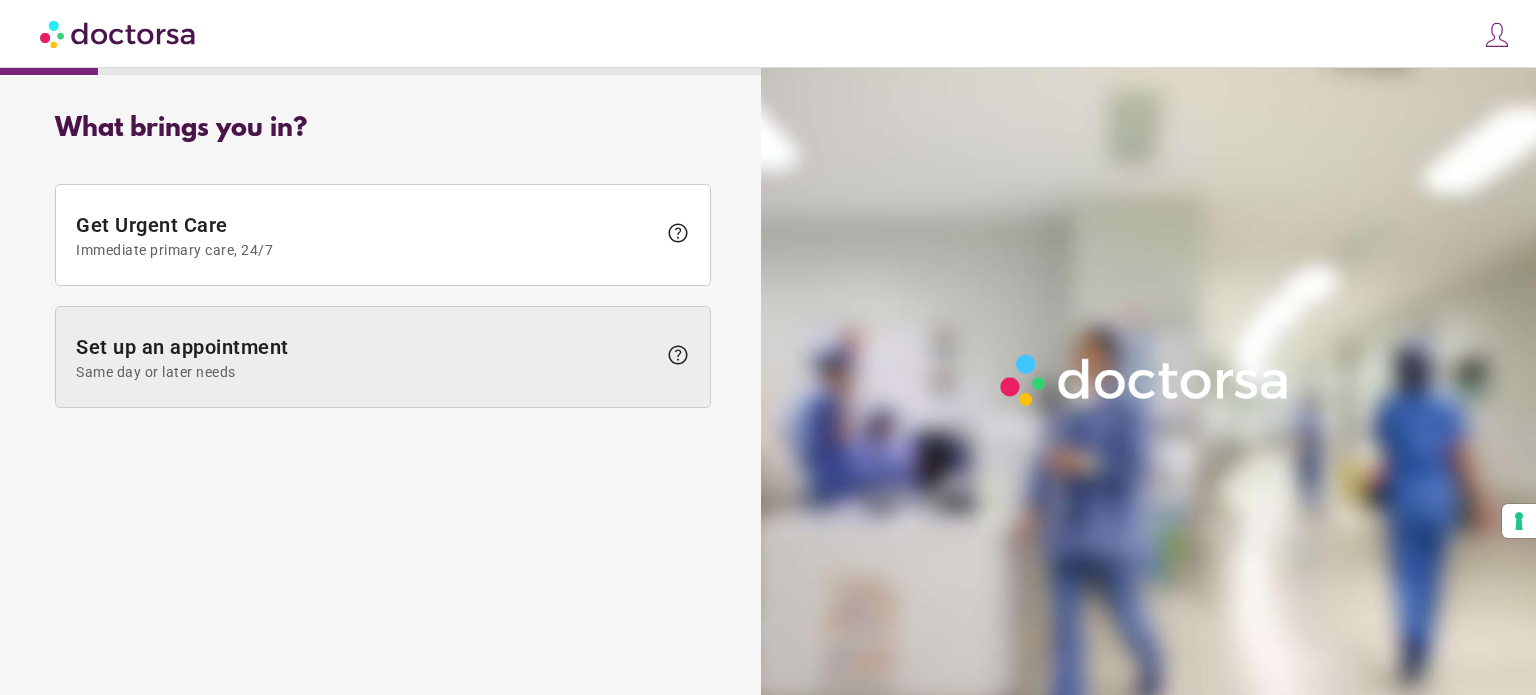 click on "Set up an appointment
Same day or later needs" at bounding box center [366, 357] 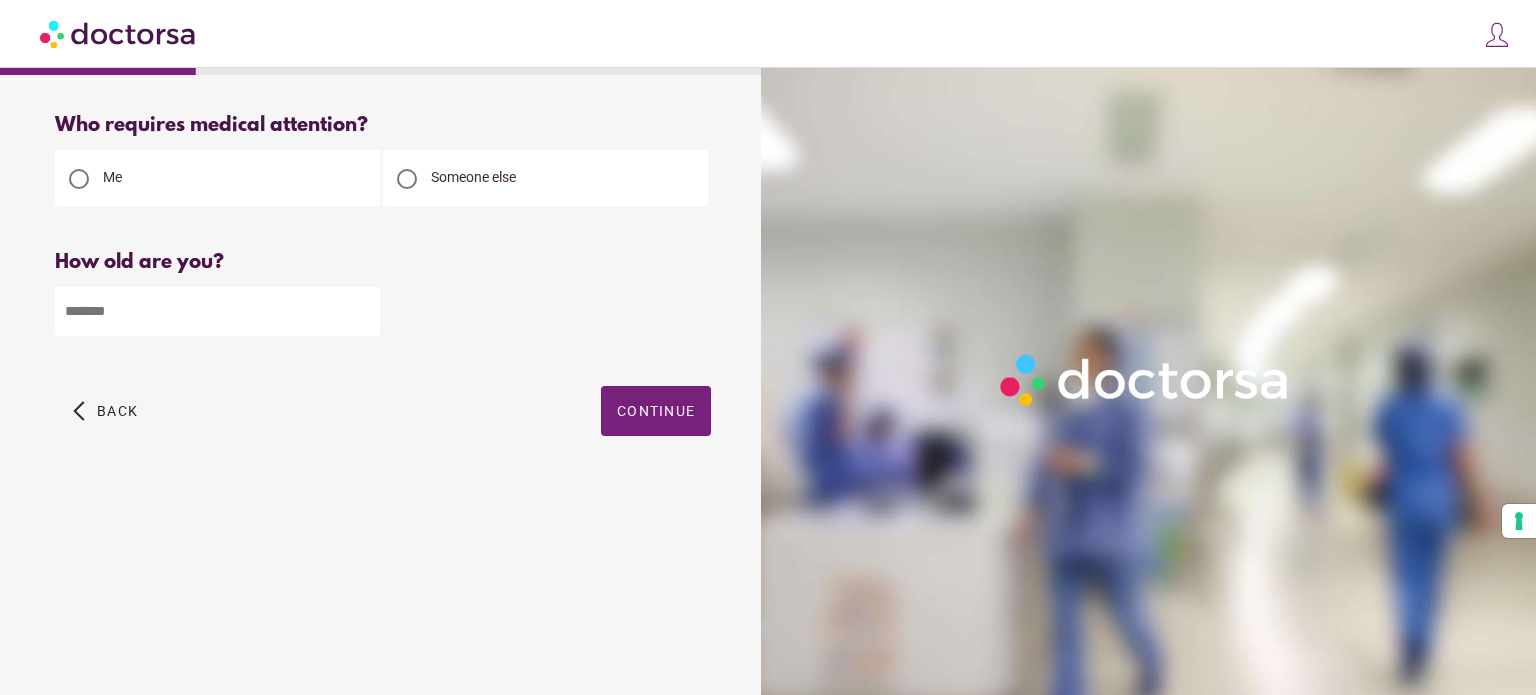 click at bounding box center [217, 311] 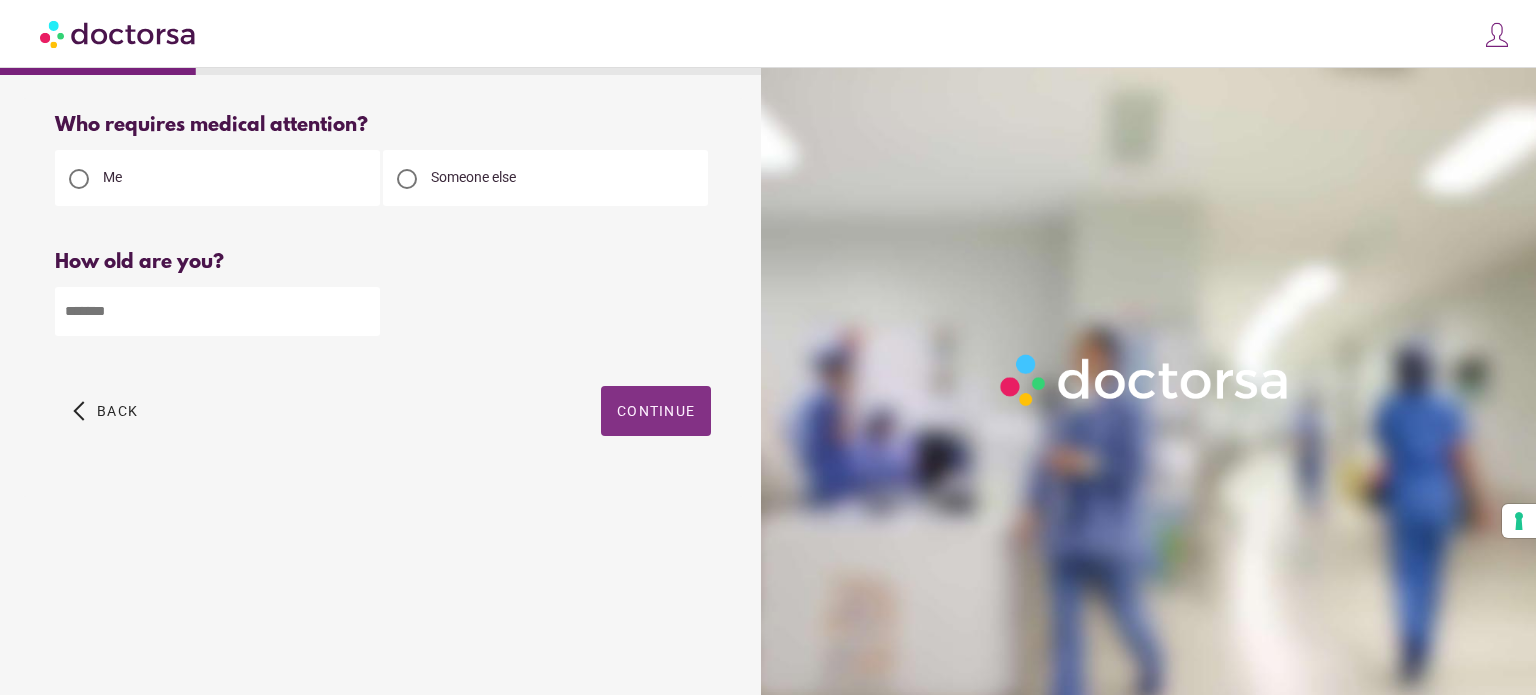 type on "**" 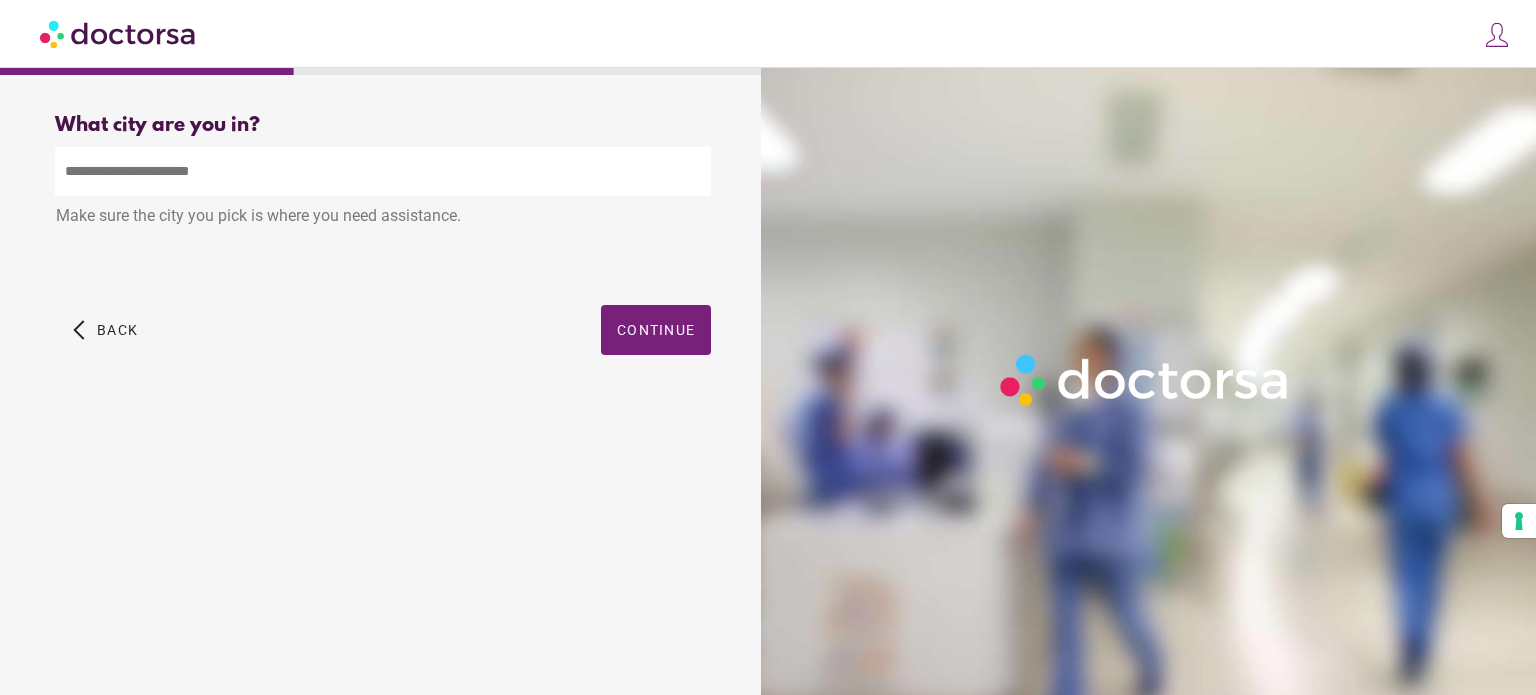click at bounding box center (383, 171) 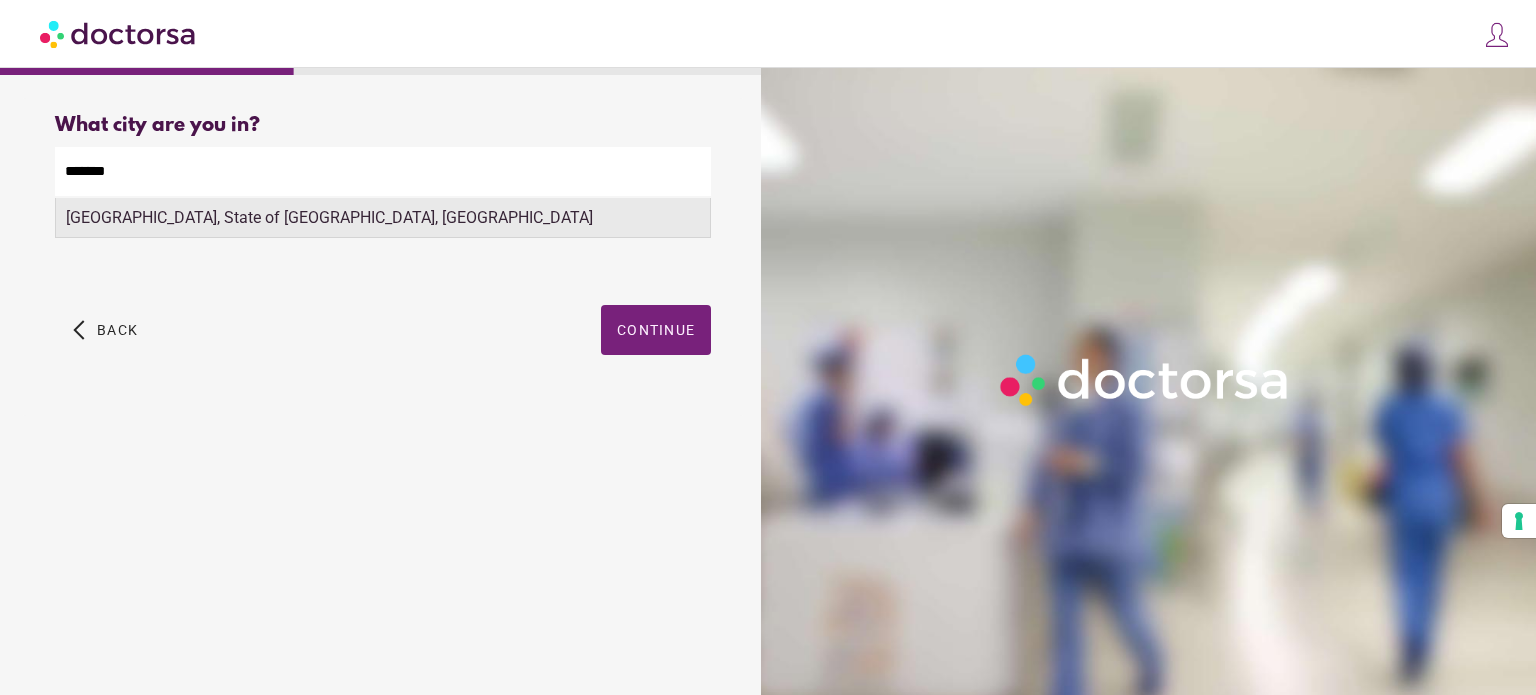 click on "Florianópolis, State of Santa Catarina, Brazil" at bounding box center [383, 218] 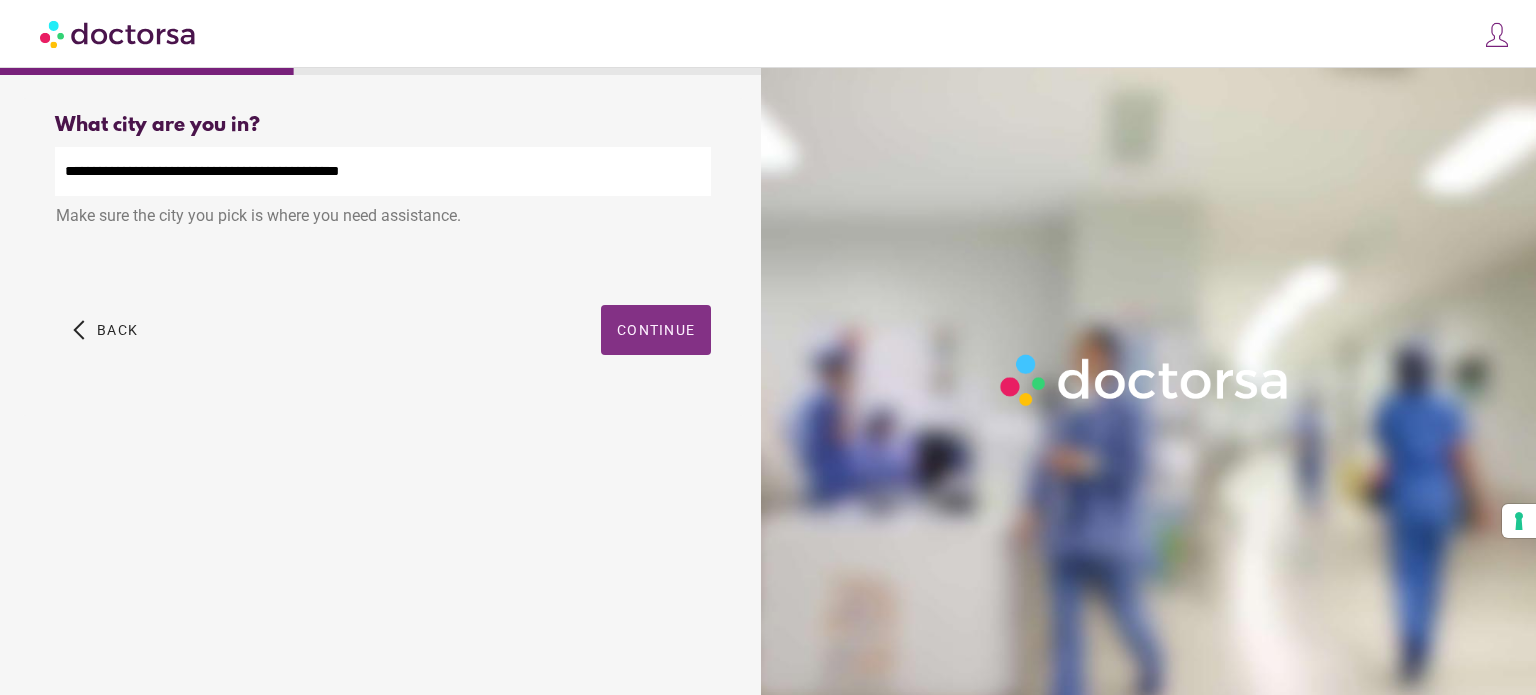 click at bounding box center [656, 330] 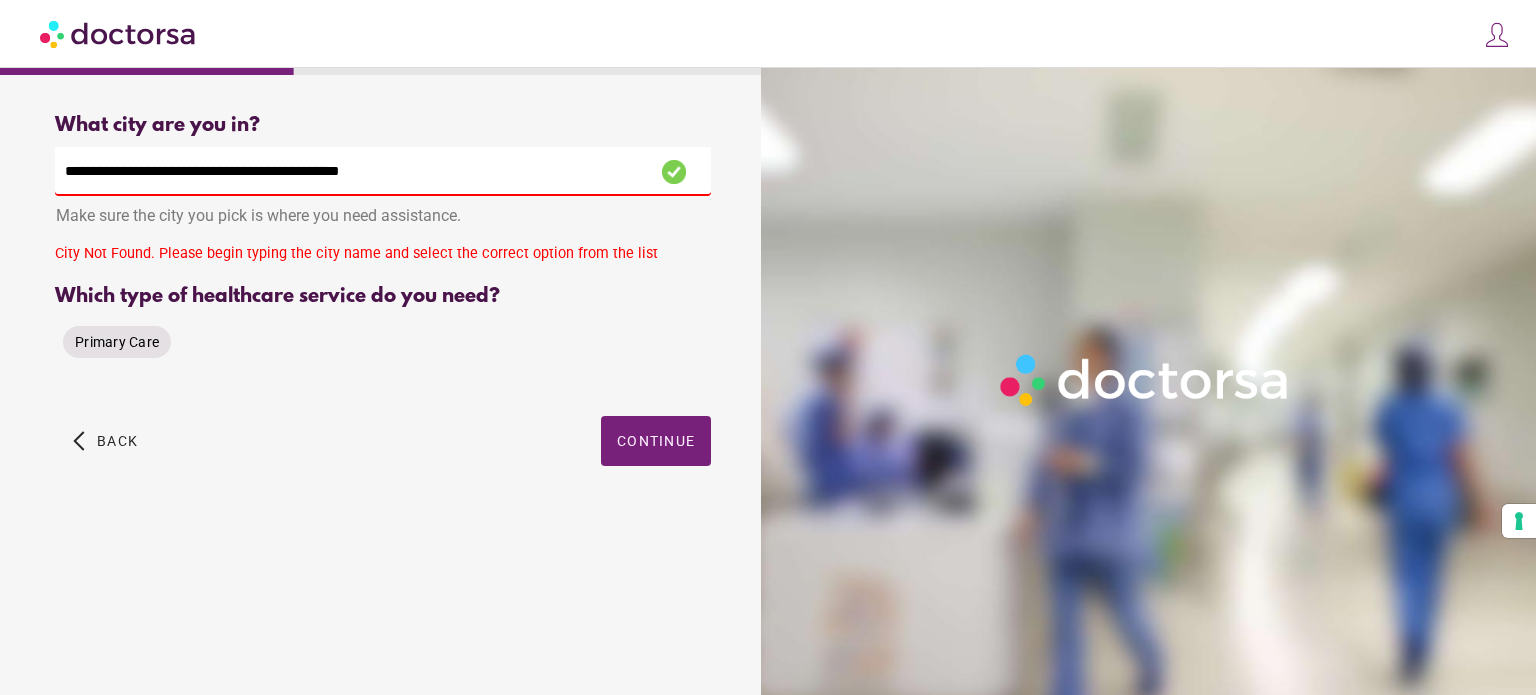 click on "Primary Care" at bounding box center [117, 342] 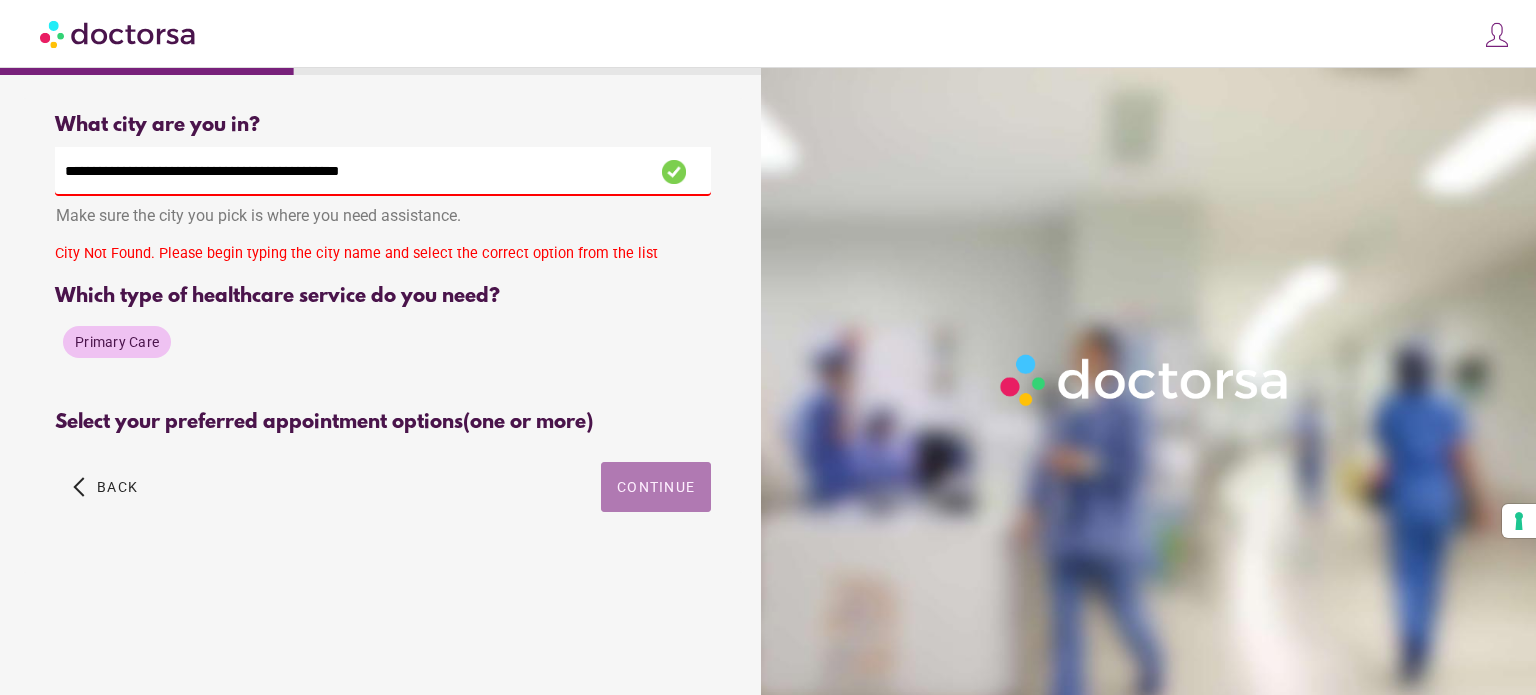 click on "**********" at bounding box center [383, 335] 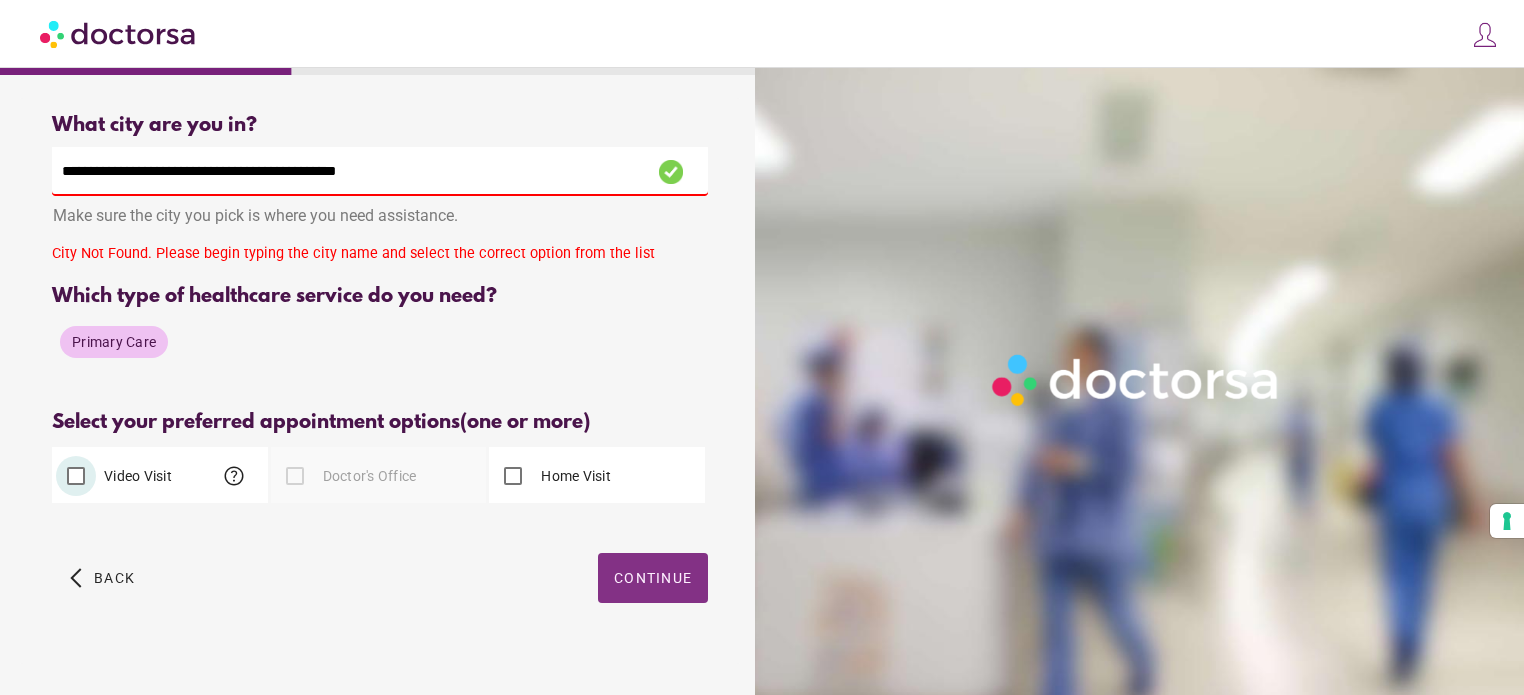 click on "Continue" at bounding box center (653, 578) 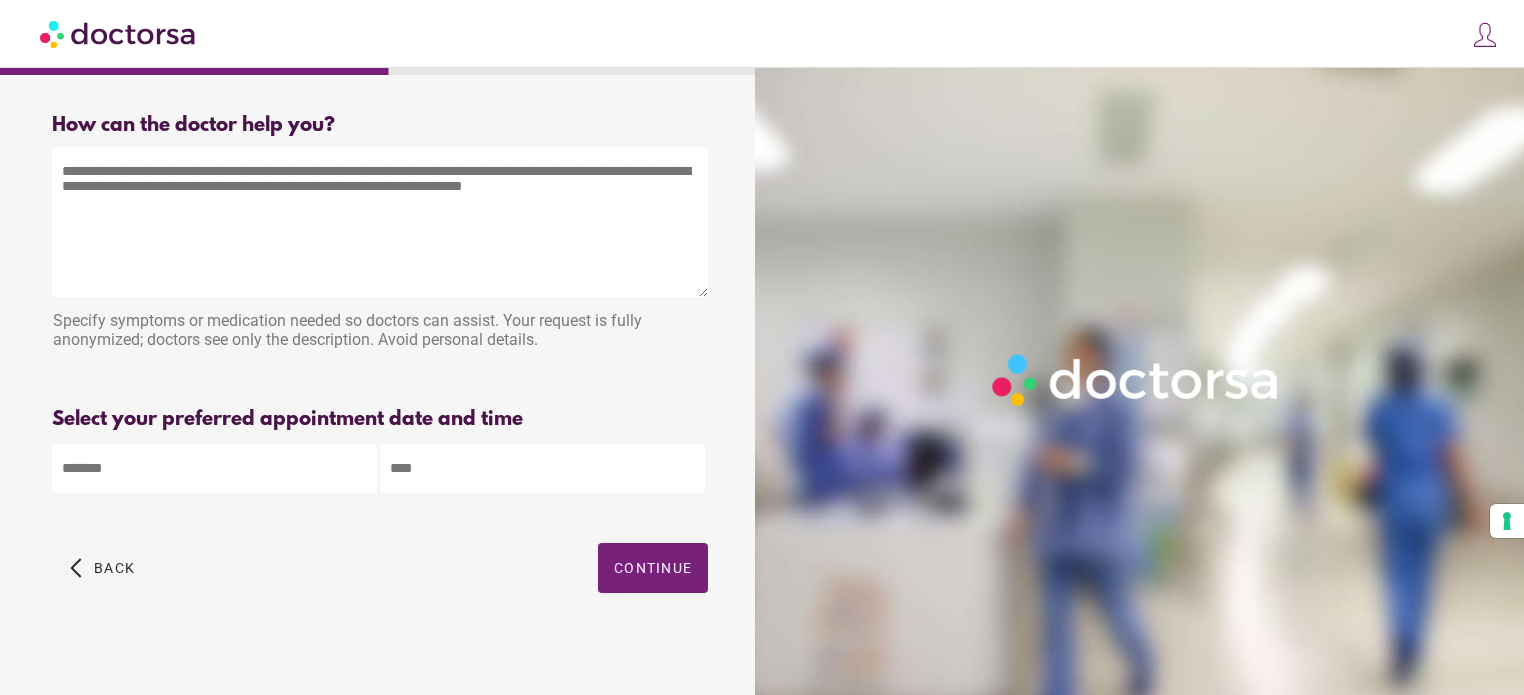 click at bounding box center [380, 222] 